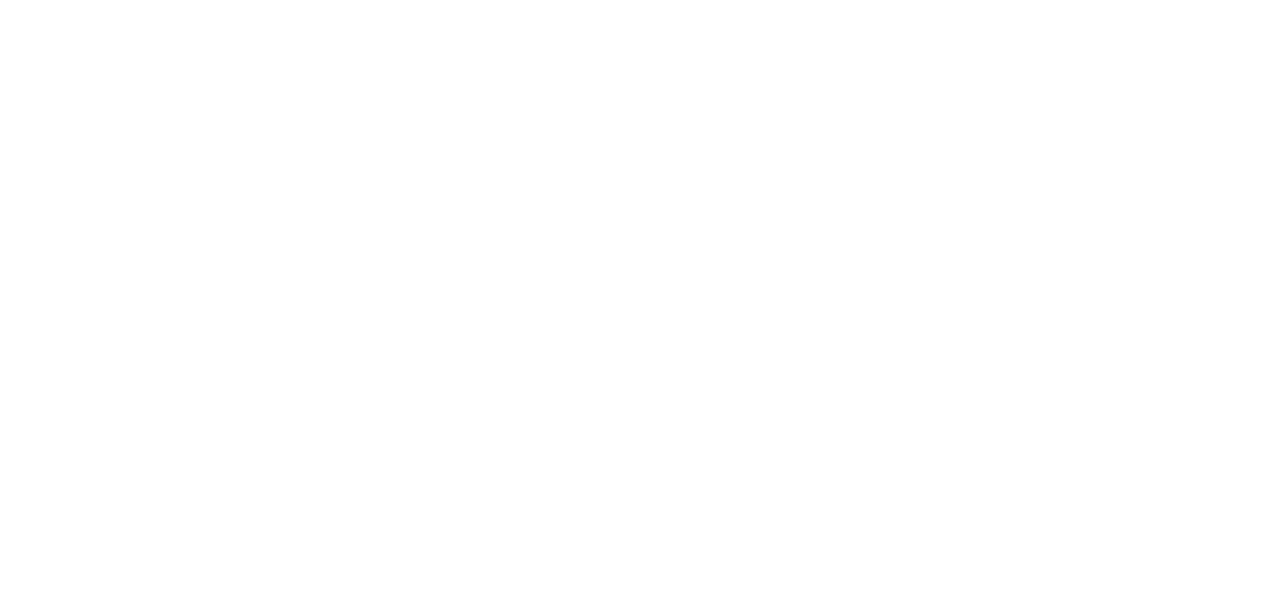 scroll, scrollTop: 0, scrollLeft: 0, axis: both 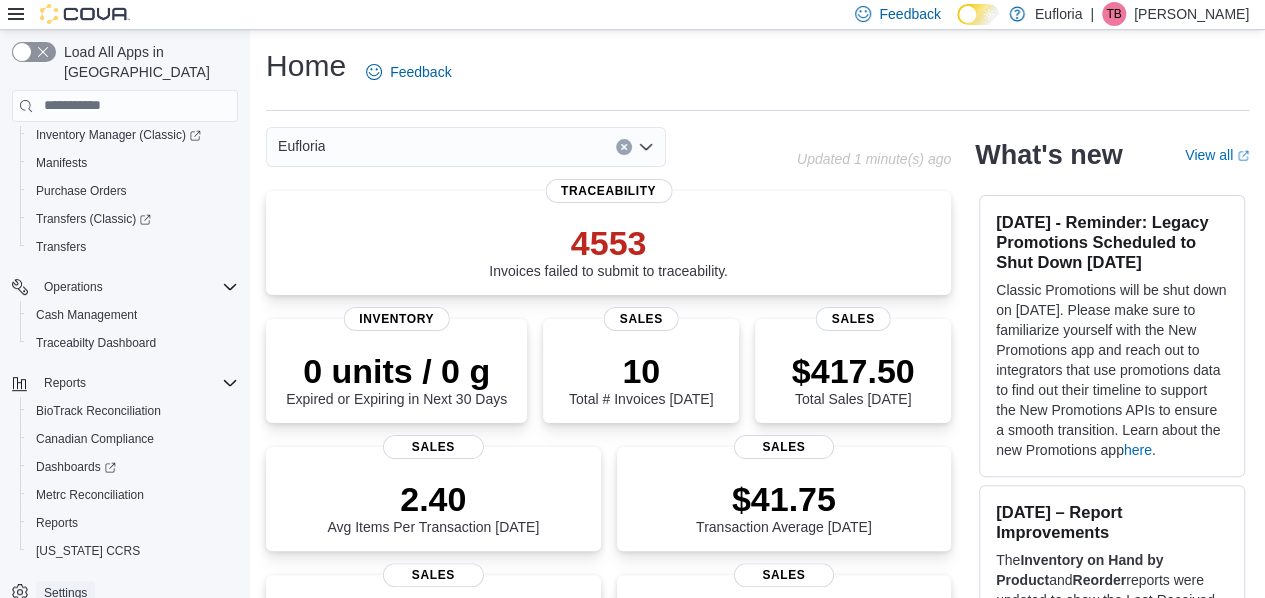 click on "Settings" at bounding box center (65, 593) 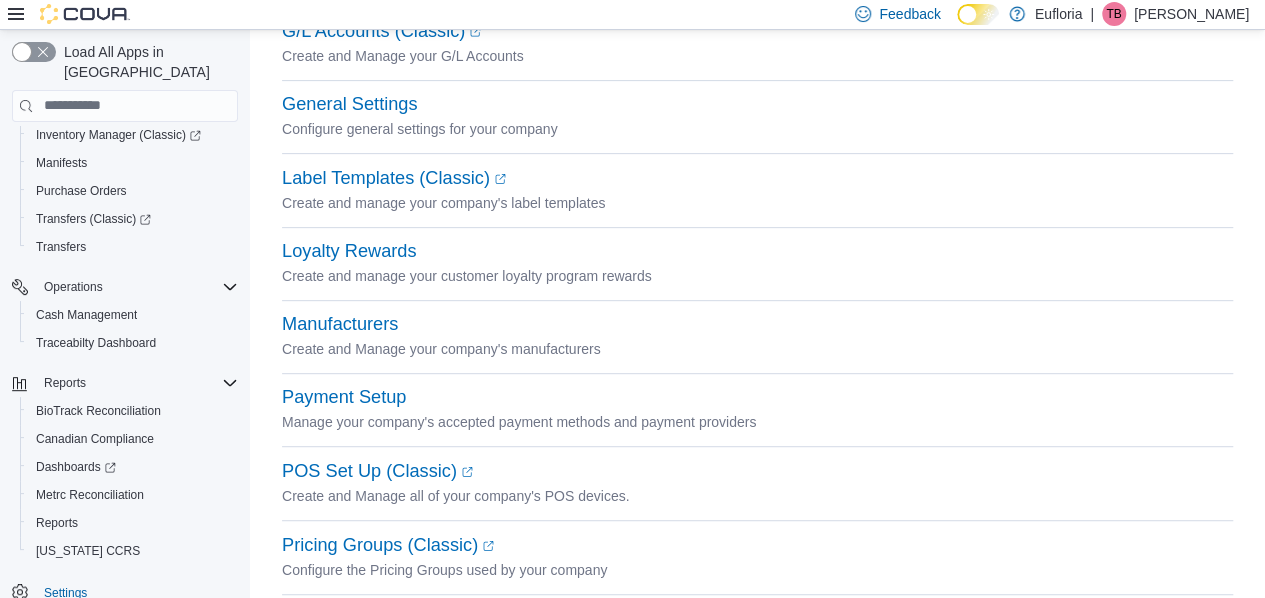 scroll, scrollTop: 332, scrollLeft: 0, axis: vertical 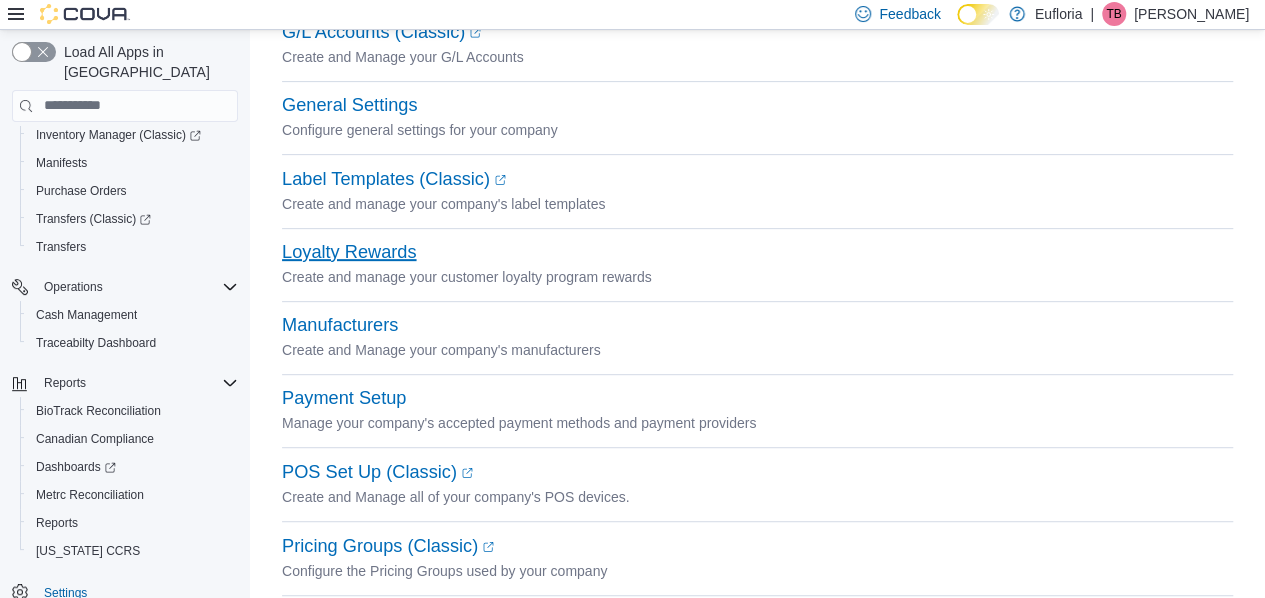 click on "Loyalty Rewards" at bounding box center (349, 252) 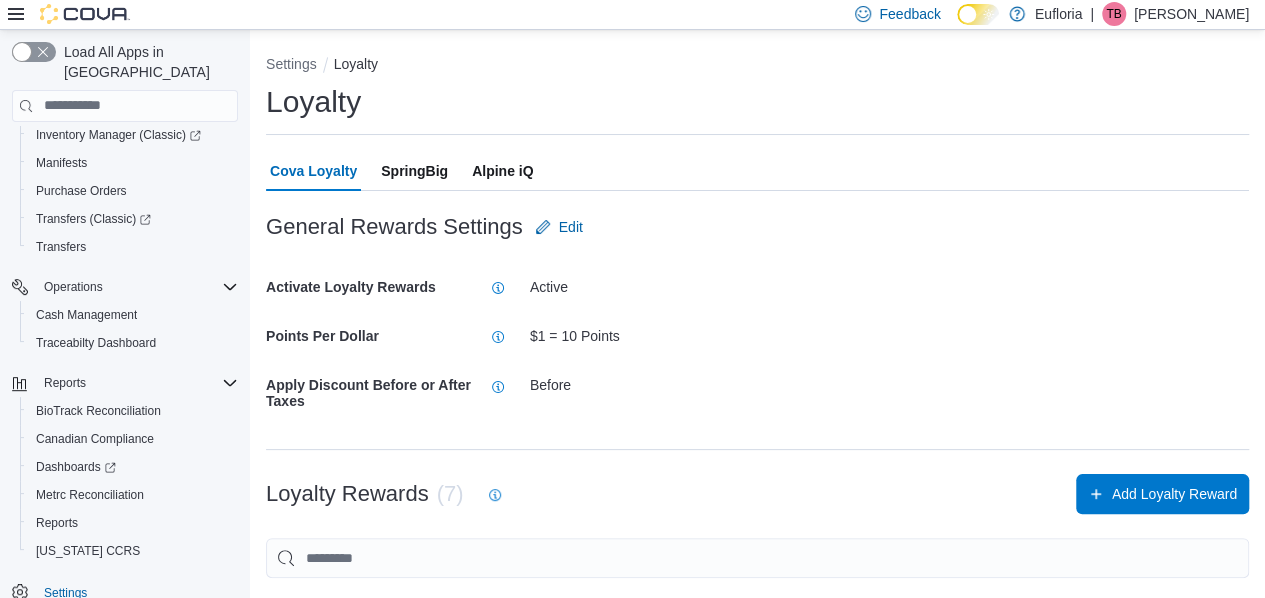 scroll, scrollTop: 1, scrollLeft: 0, axis: vertical 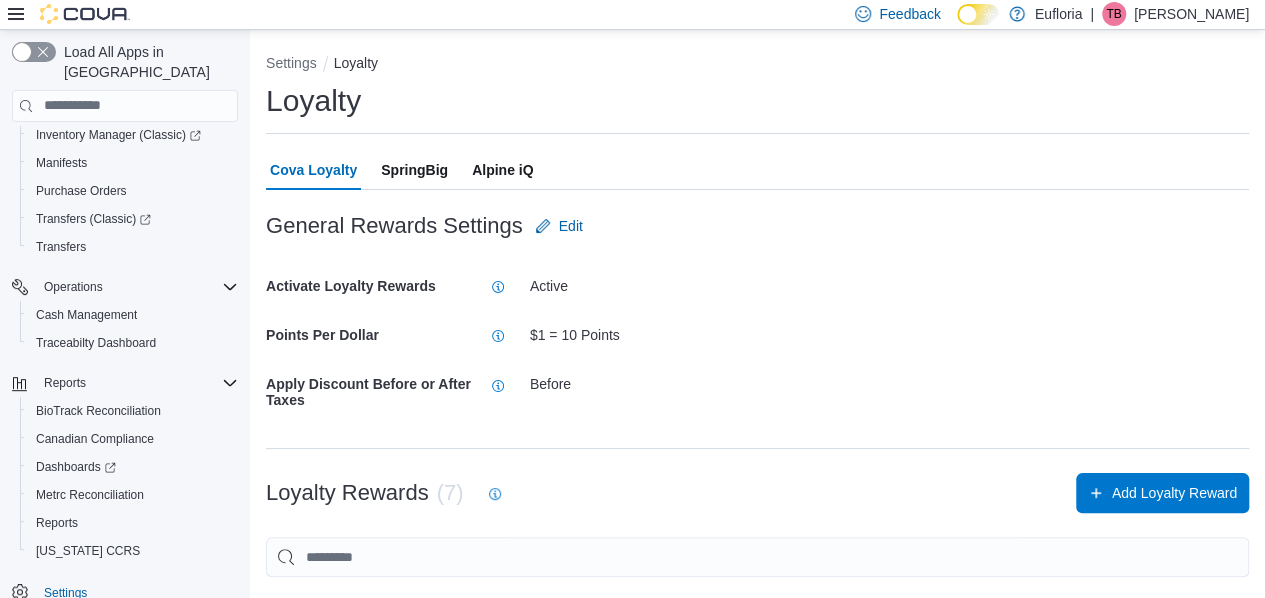 click on "SpringBig" at bounding box center [414, 170] 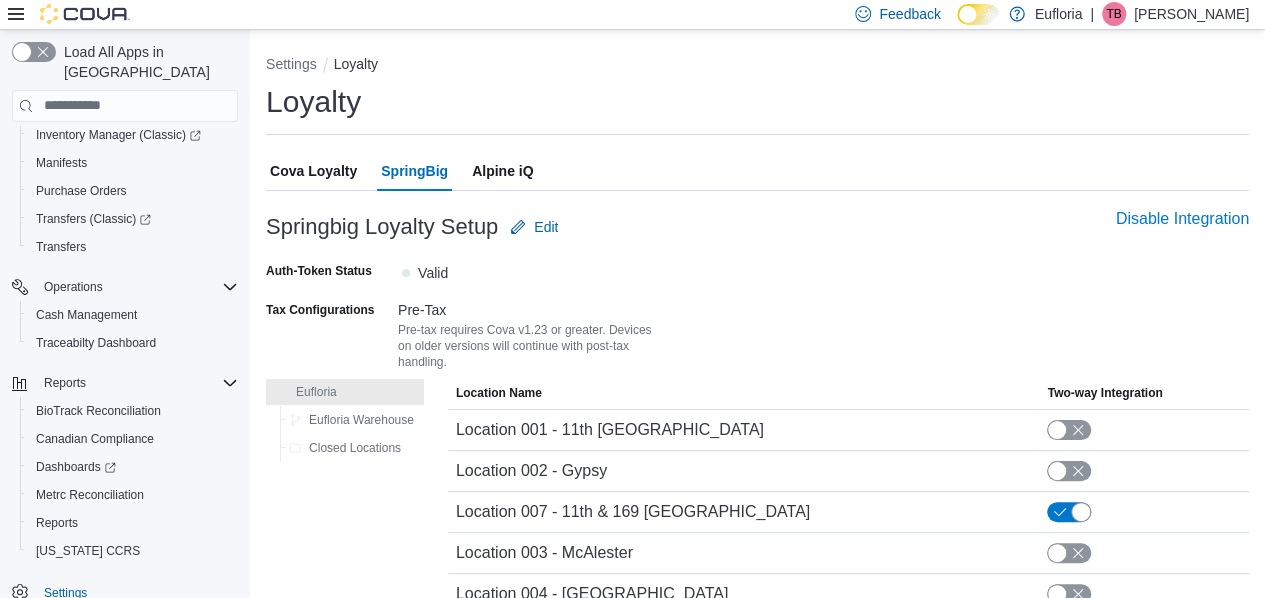 scroll, scrollTop: 87, scrollLeft: 0, axis: vertical 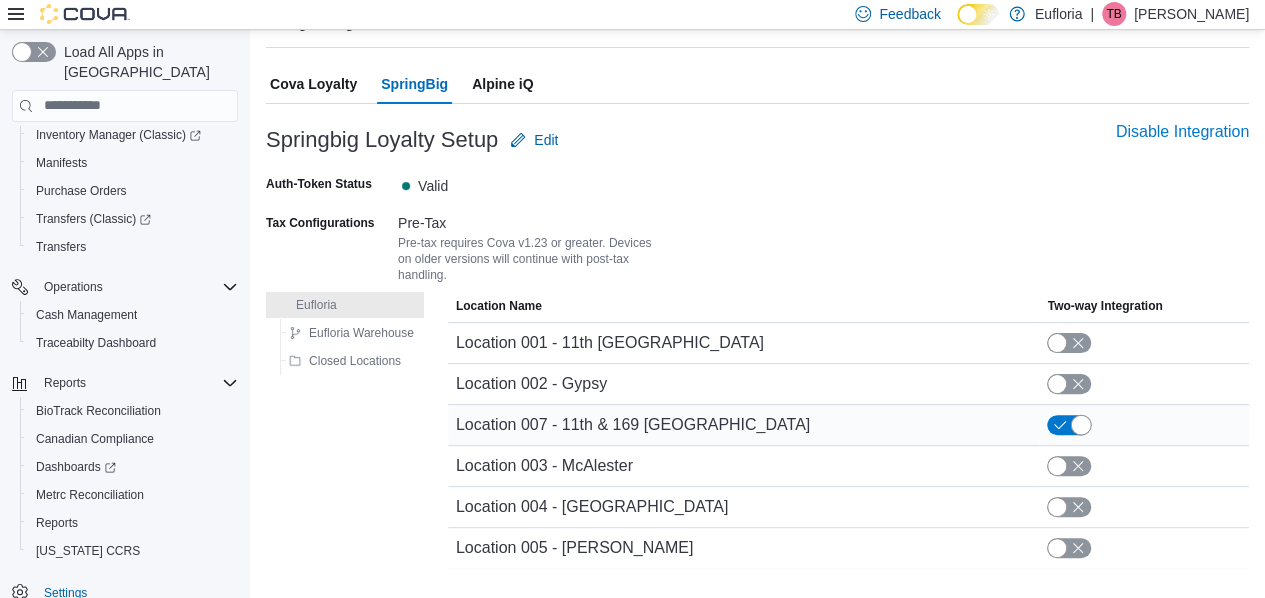 click at bounding box center [1069, 425] 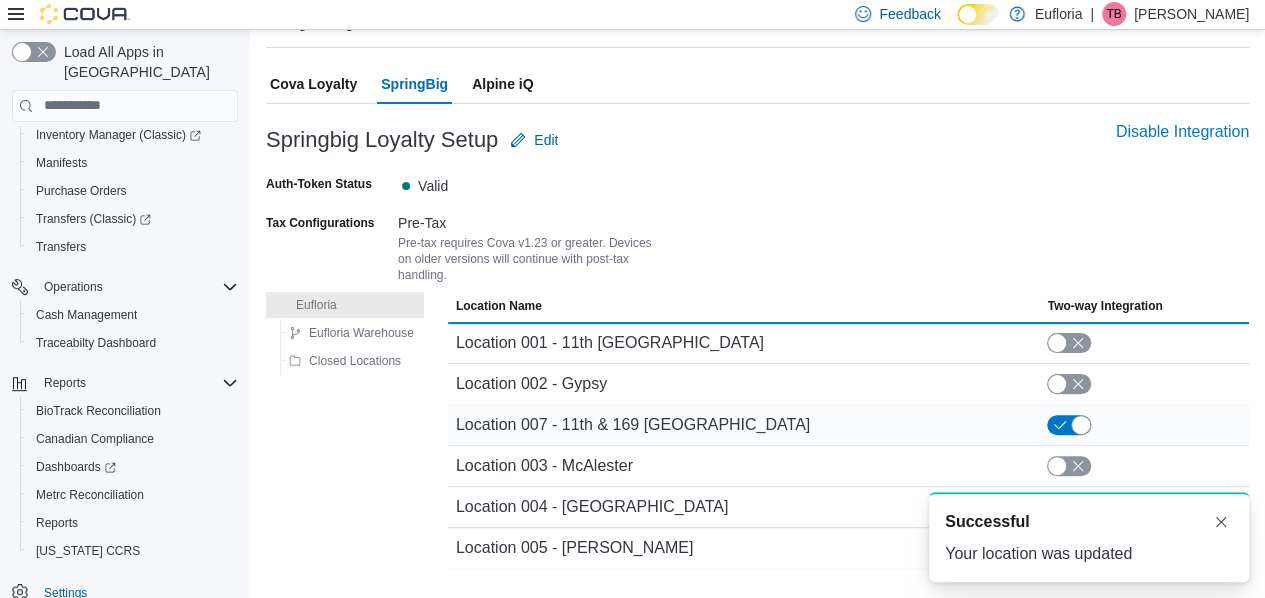 scroll, scrollTop: 0, scrollLeft: 0, axis: both 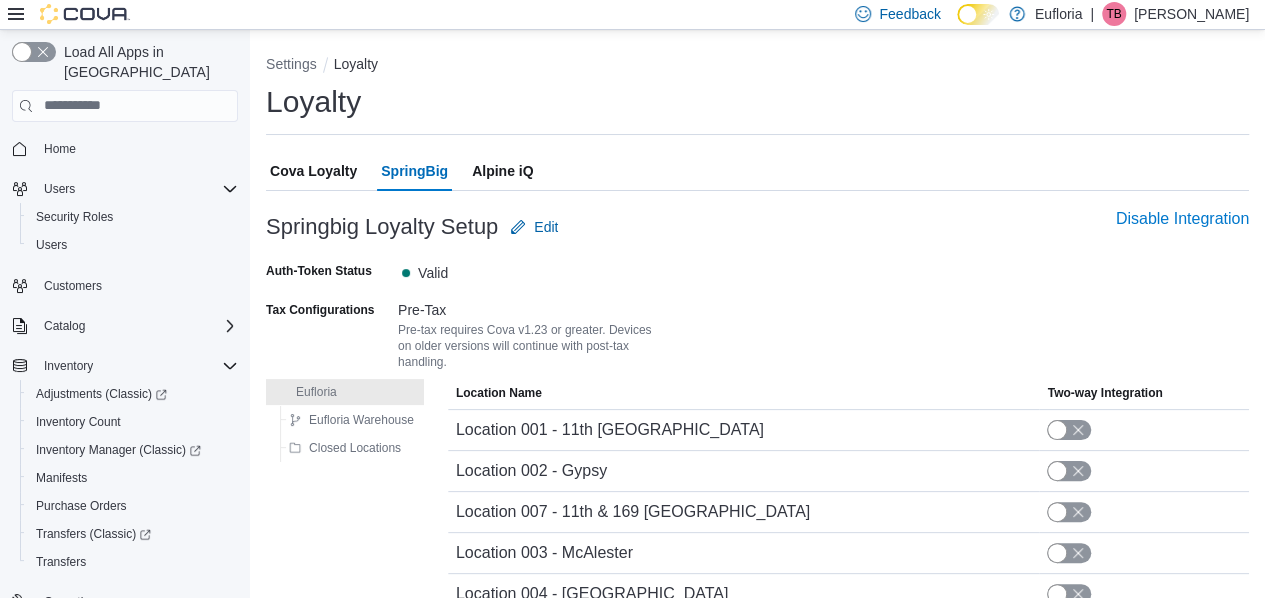 click on "Home" at bounding box center (137, 148) 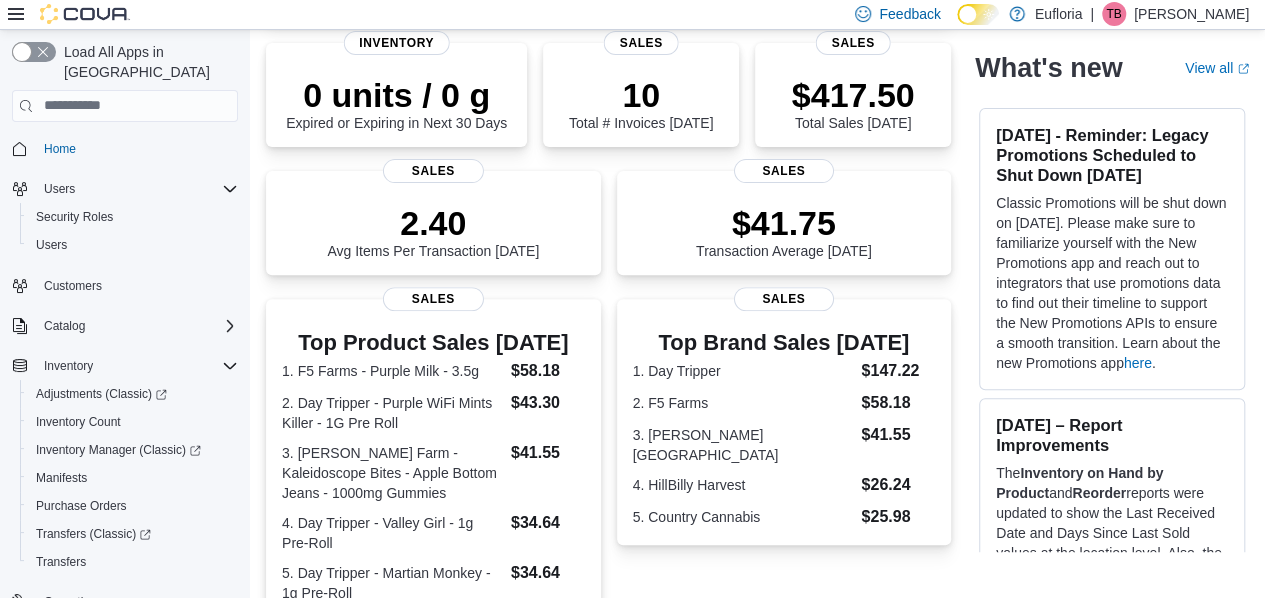 scroll, scrollTop: 0, scrollLeft: 0, axis: both 